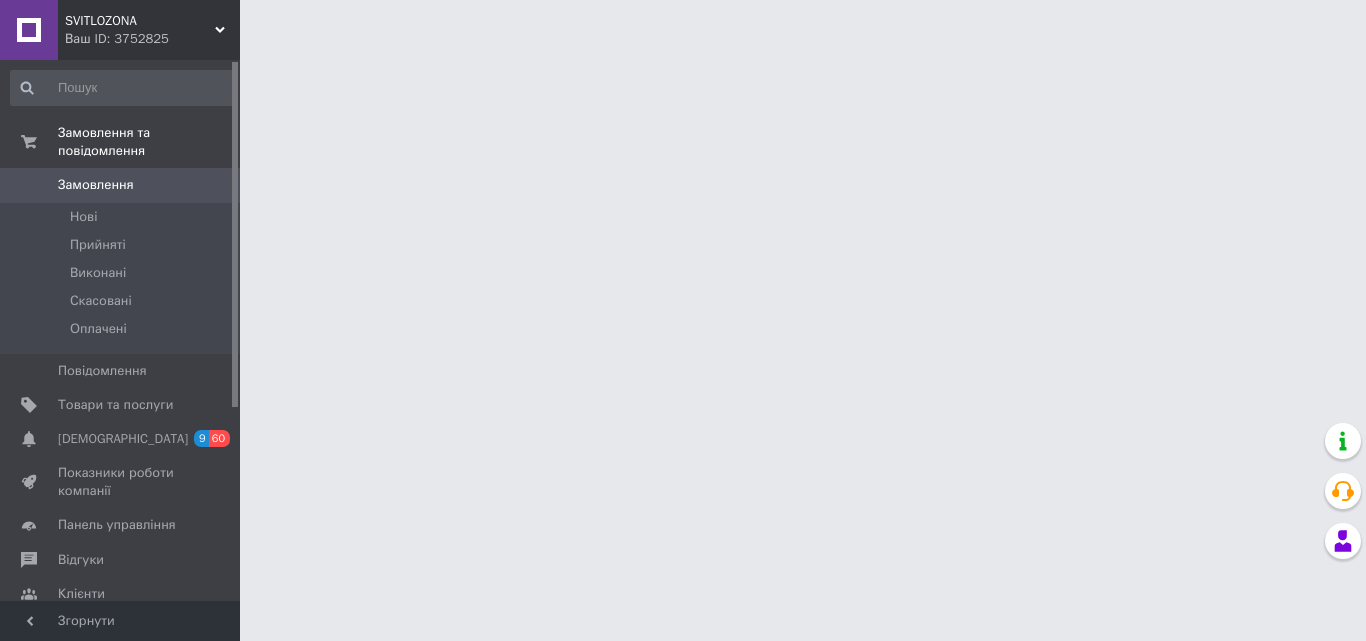 scroll, scrollTop: 0, scrollLeft: 0, axis: both 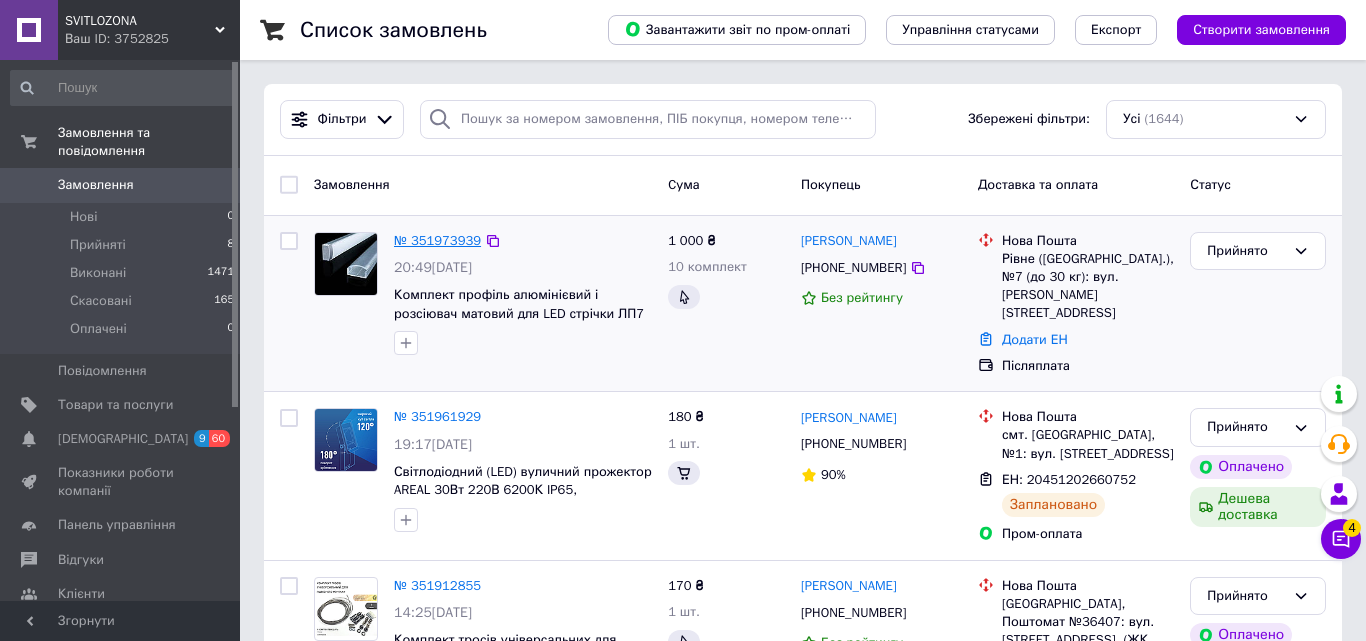 click on "№ 351973939" at bounding box center (437, 240) 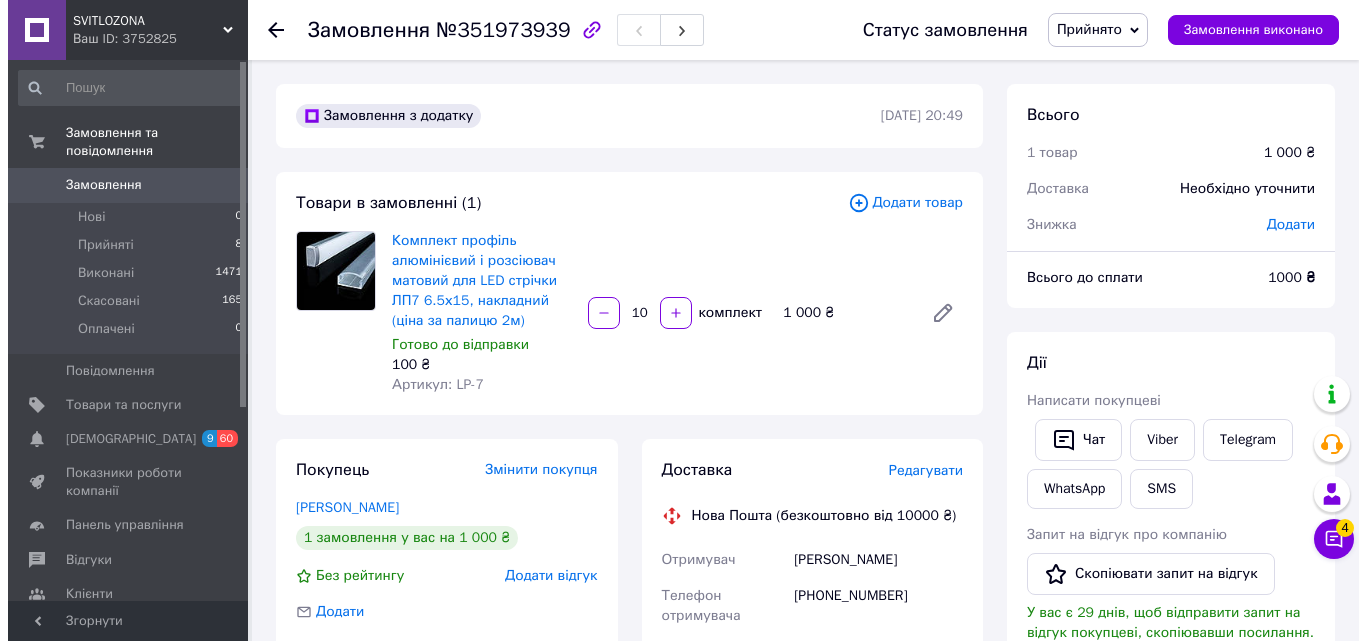 scroll, scrollTop: 400, scrollLeft: 0, axis: vertical 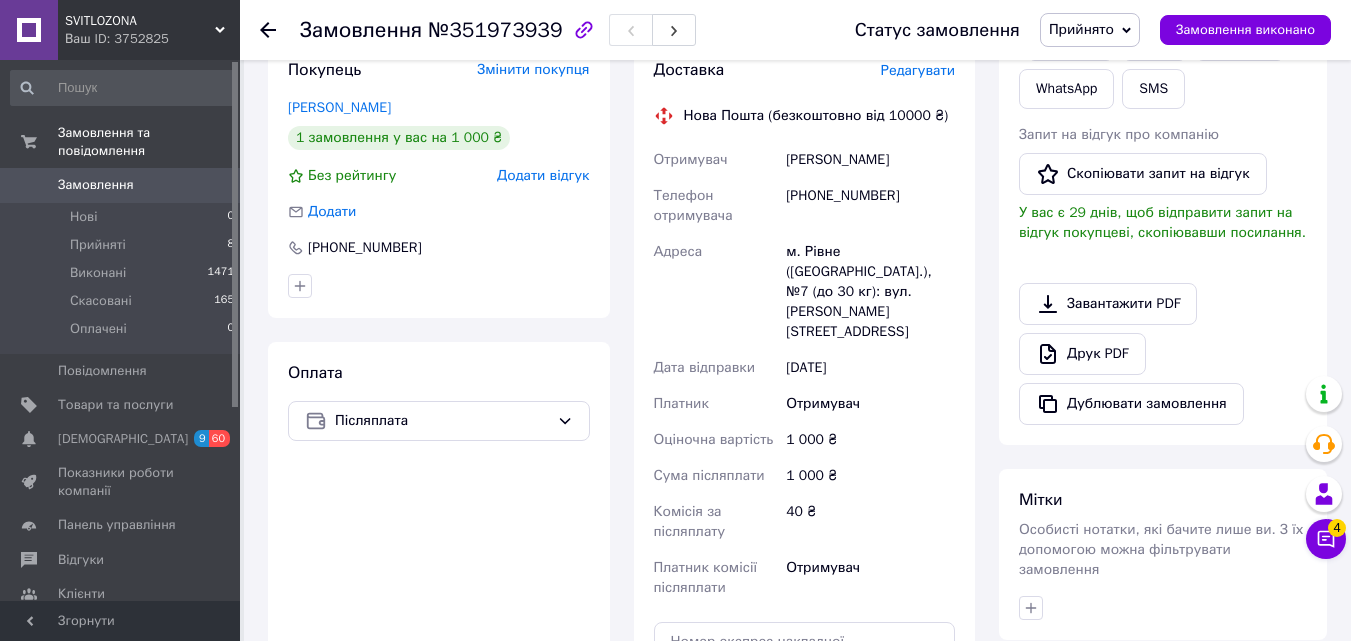 click on "Редагувати" at bounding box center (918, 70) 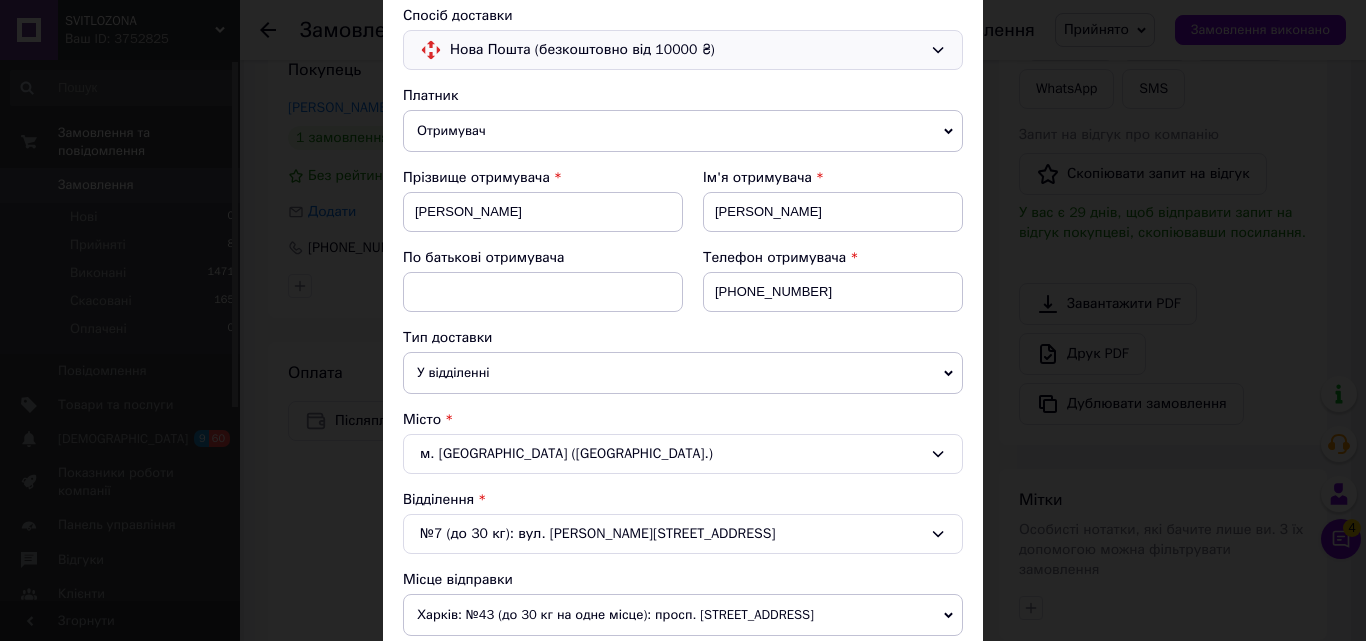 scroll, scrollTop: 200, scrollLeft: 0, axis: vertical 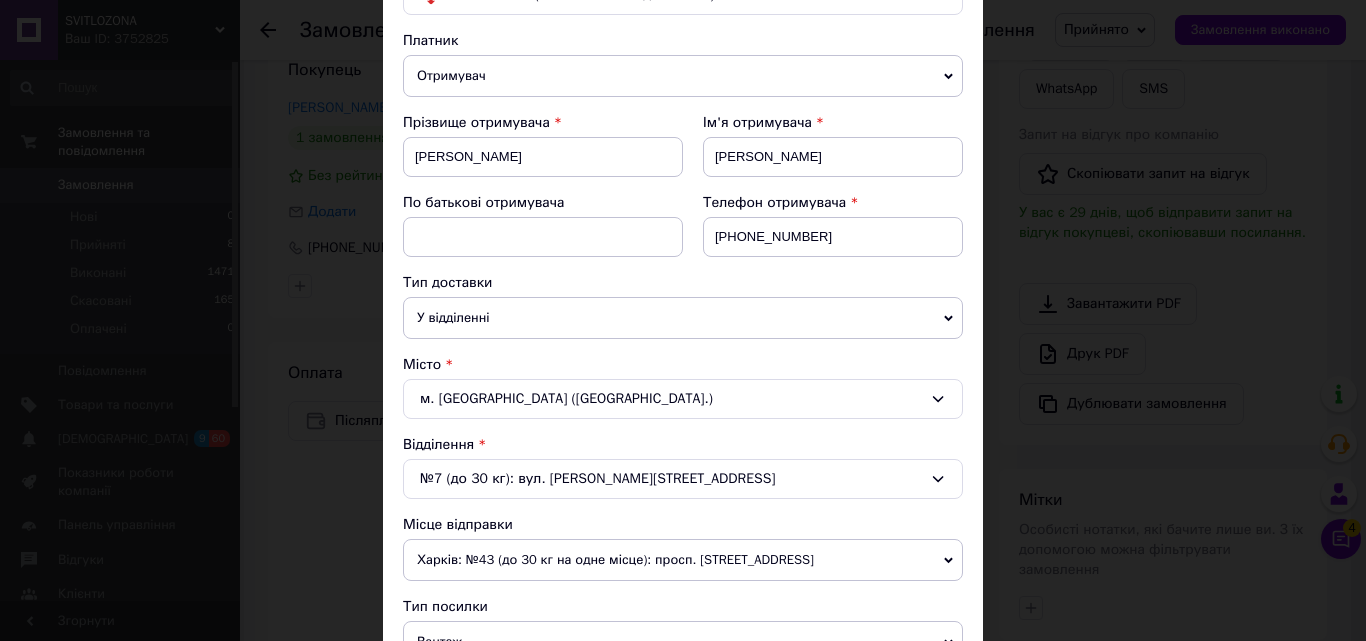 click on "м. Рівне (Рівненська обл.)" at bounding box center (683, 399) 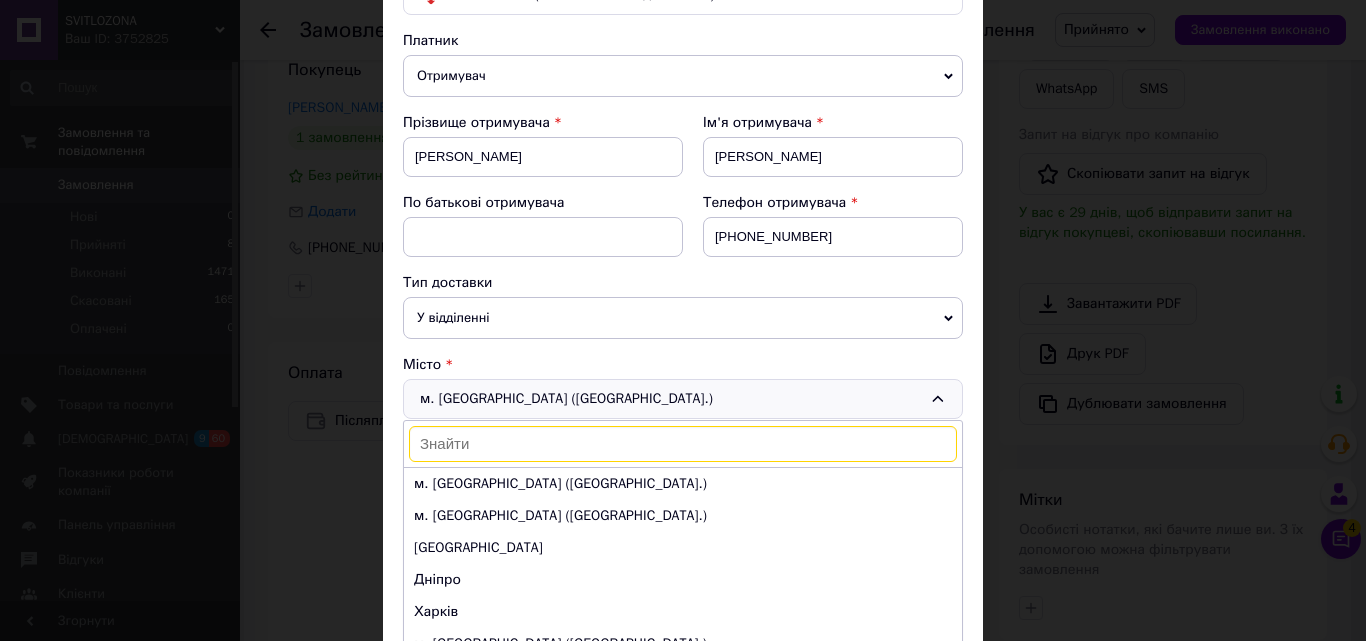 click on "м. Рівне (Рівненська обл.) м. Рівне (Рівненська обл.) м. Київ (Київська обл.) Одеса Дніпро Харків м. Львів (Львівська обл.) м. Запоріжжя (Запорізька обл., Запорізький р-н.) м. Кривий Ріг (Дніпропетровська обл.) м. Миколаїв (Миколаївська обл.) Вінниця м. Полтава (Полтавська обл.) м. Хмельницький (Хмельницька обл.) м. Черкаси (Черкаська обл.) м. Чернівці (Чернівецька обл.) Суми Житомир Івано-Франківськ Чернігів Кропивницький Тернопіль" at bounding box center (683, 399) 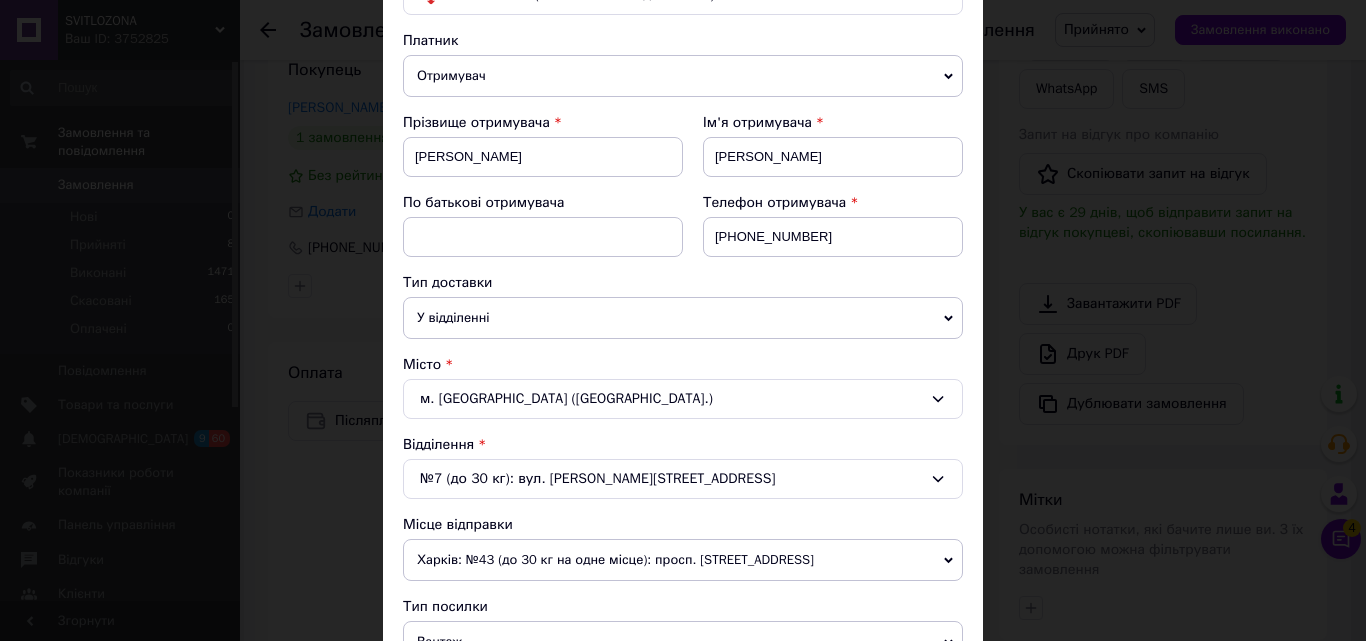 click on "№7 (до 30 кг): вул. Корольова, 5а" at bounding box center (683, 479) 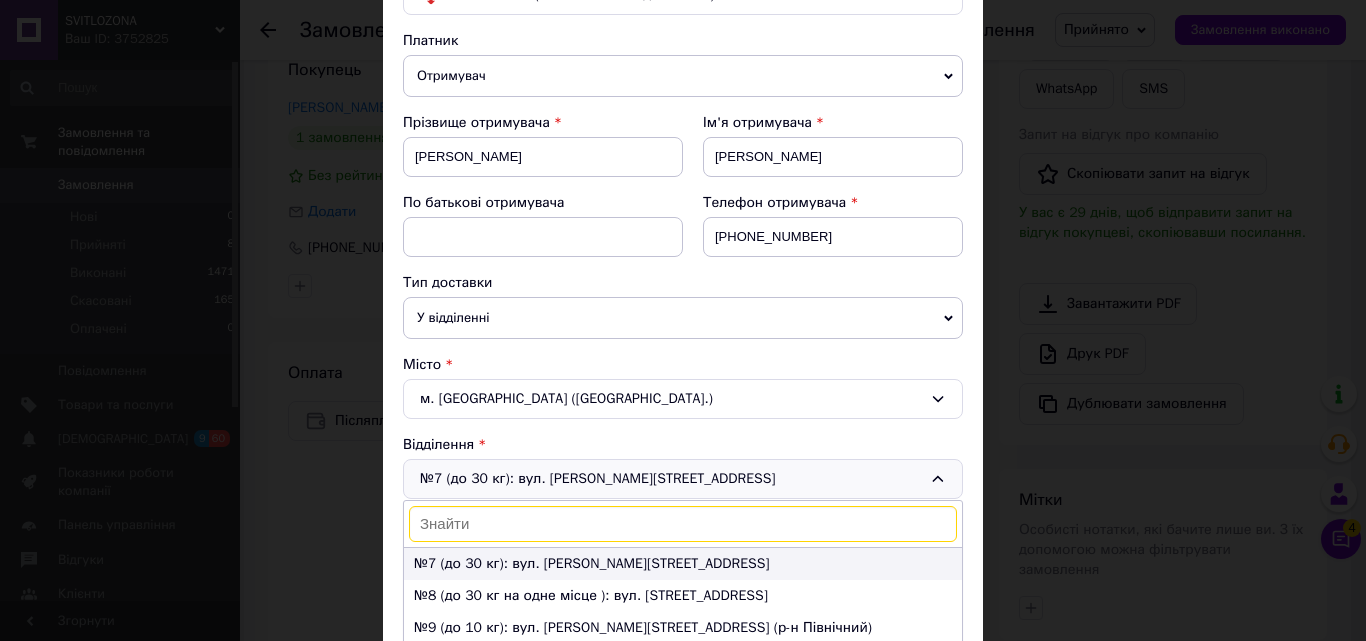 scroll, scrollTop: 0, scrollLeft: 0, axis: both 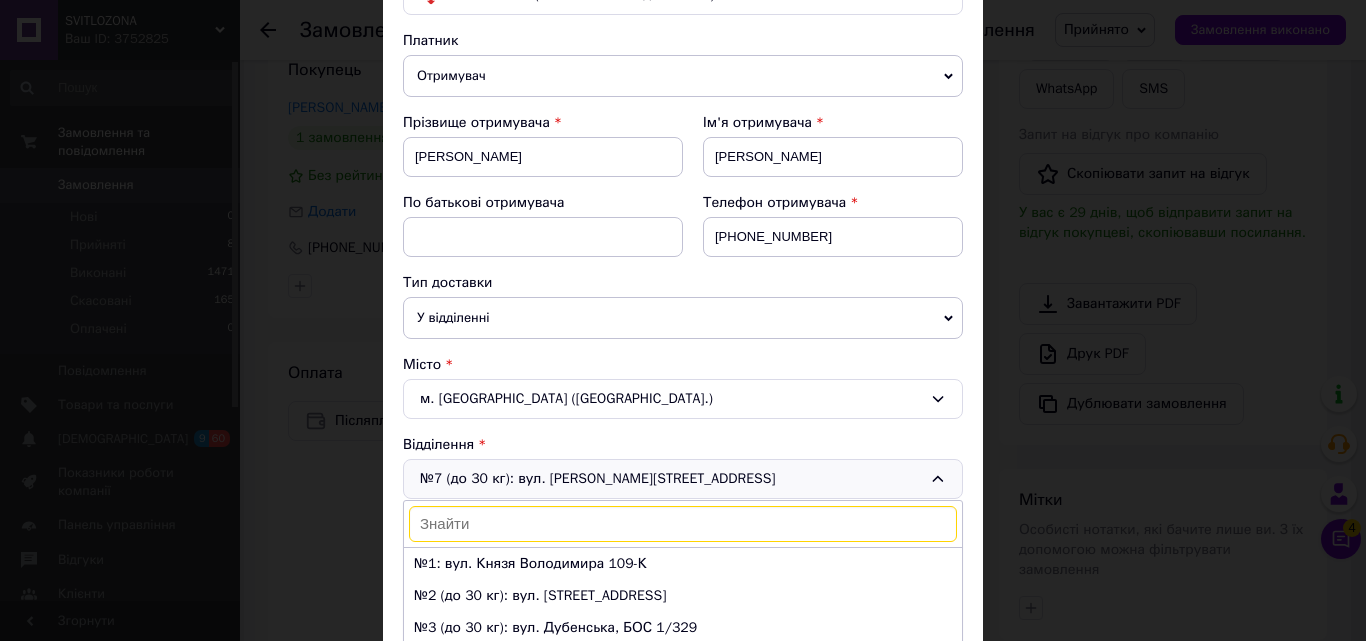 click on "№1: вул. Князя Володимира 109-К" at bounding box center (683, 564) 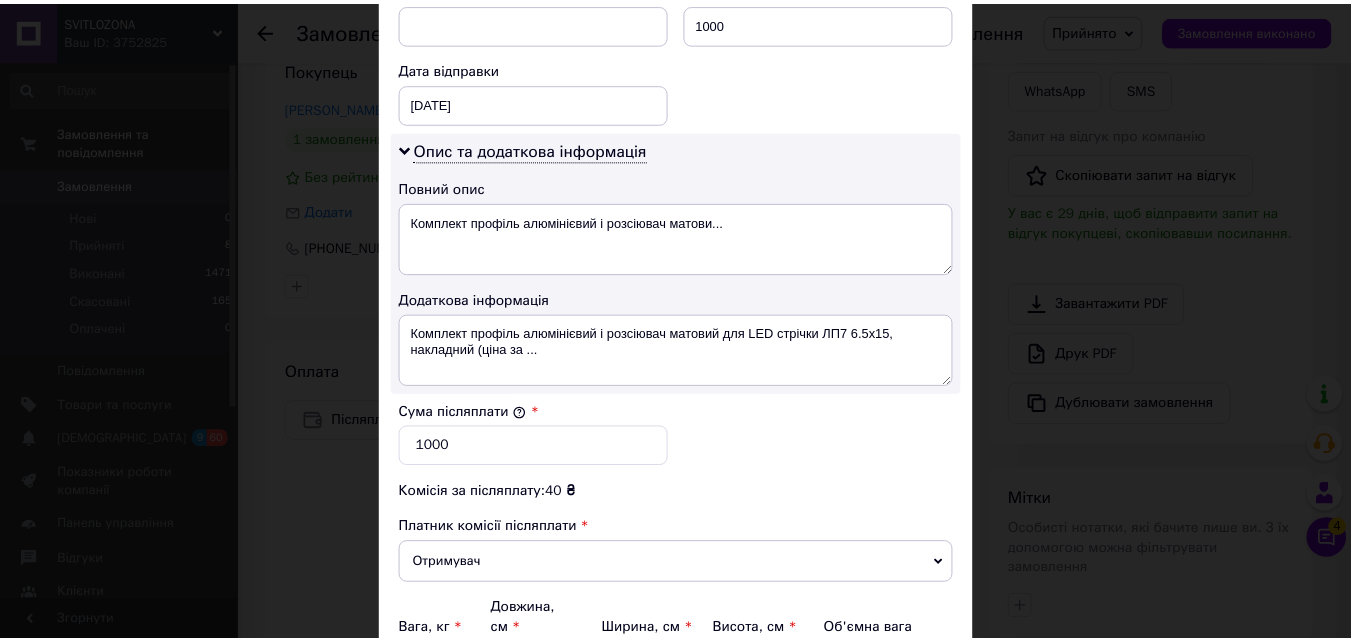 scroll, scrollTop: 1000, scrollLeft: 0, axis: vertical 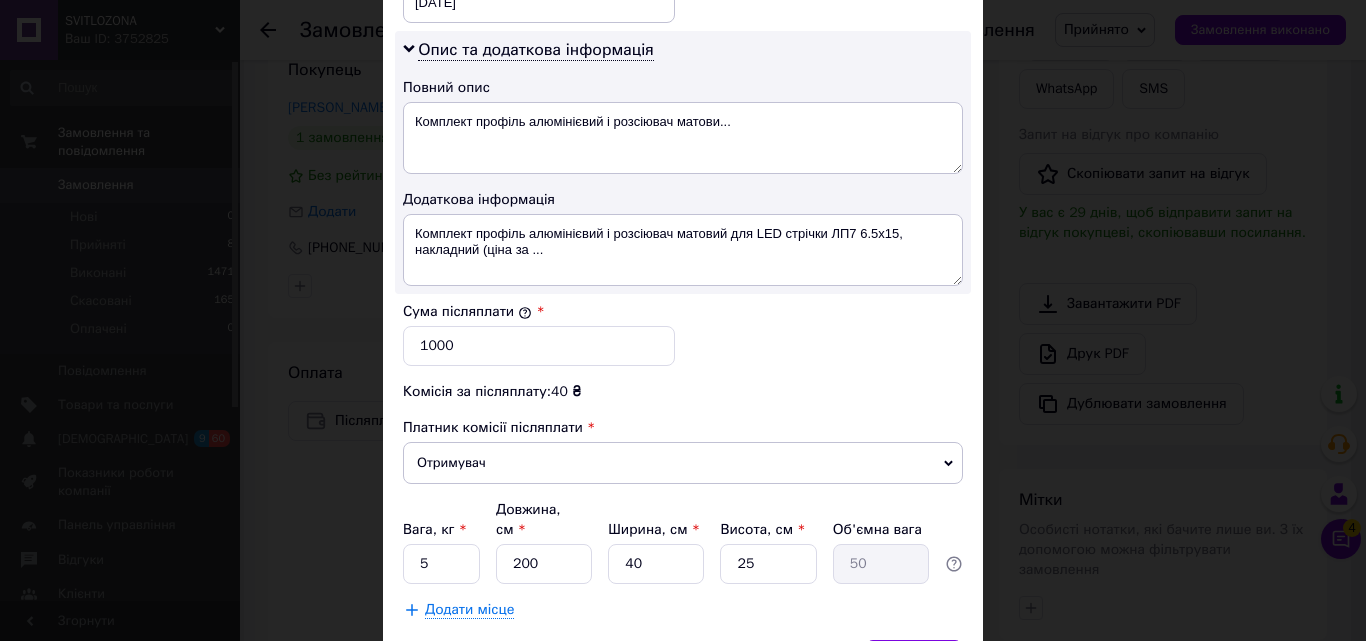 click on "Зберегти" at bounding box center [914, 660] 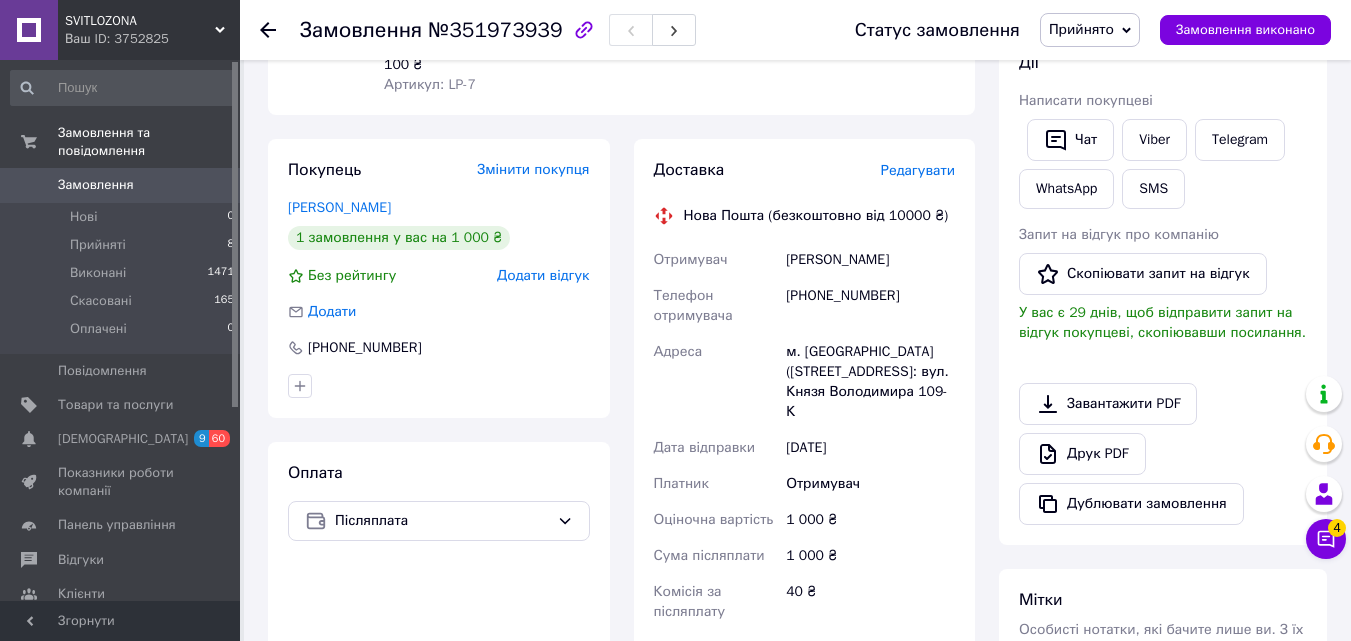 scroll, scrollTop: 800, scrollLeft: 0, axis: vertical 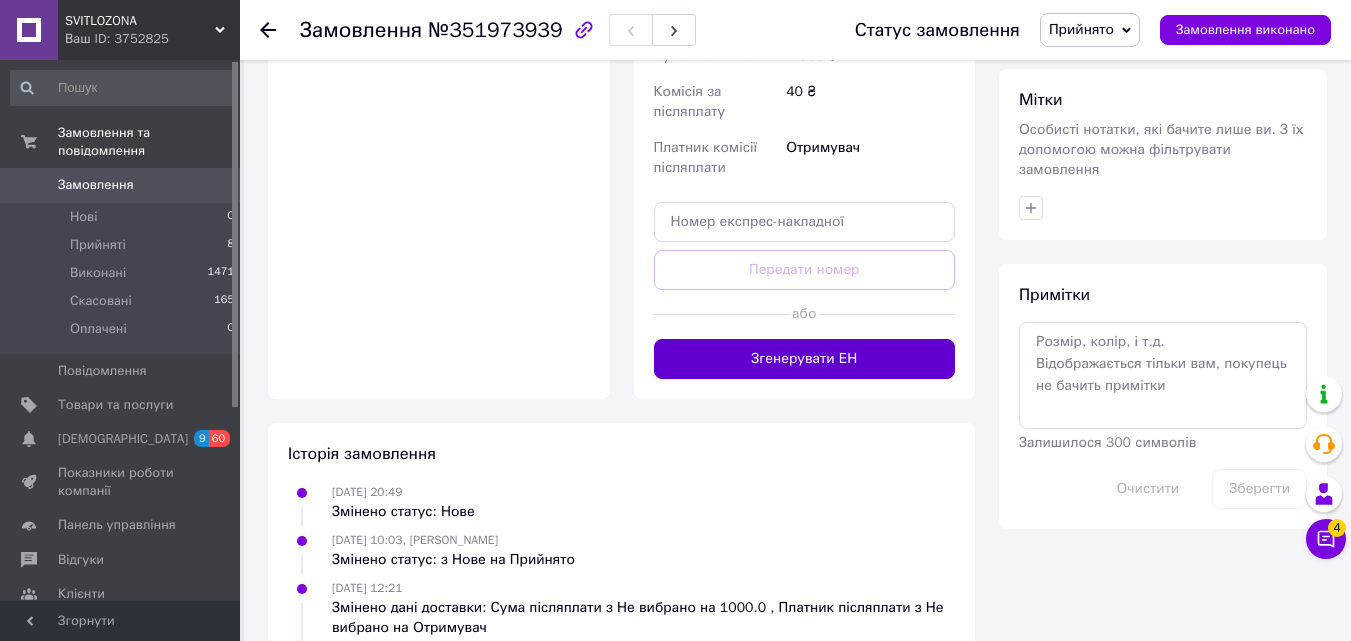 click on "Згенерувати ЕН" at bounding box center [805, 359] 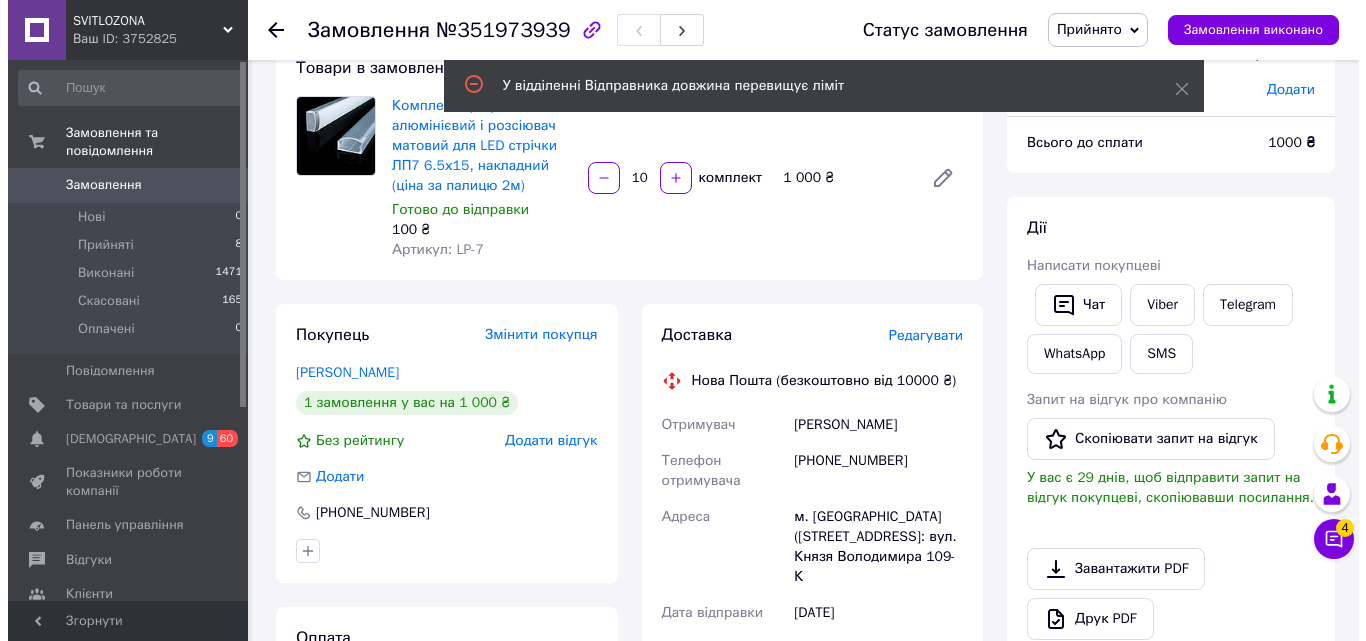 scroll, scrollTop: 100, scrollLeft: 0, axis: vertical 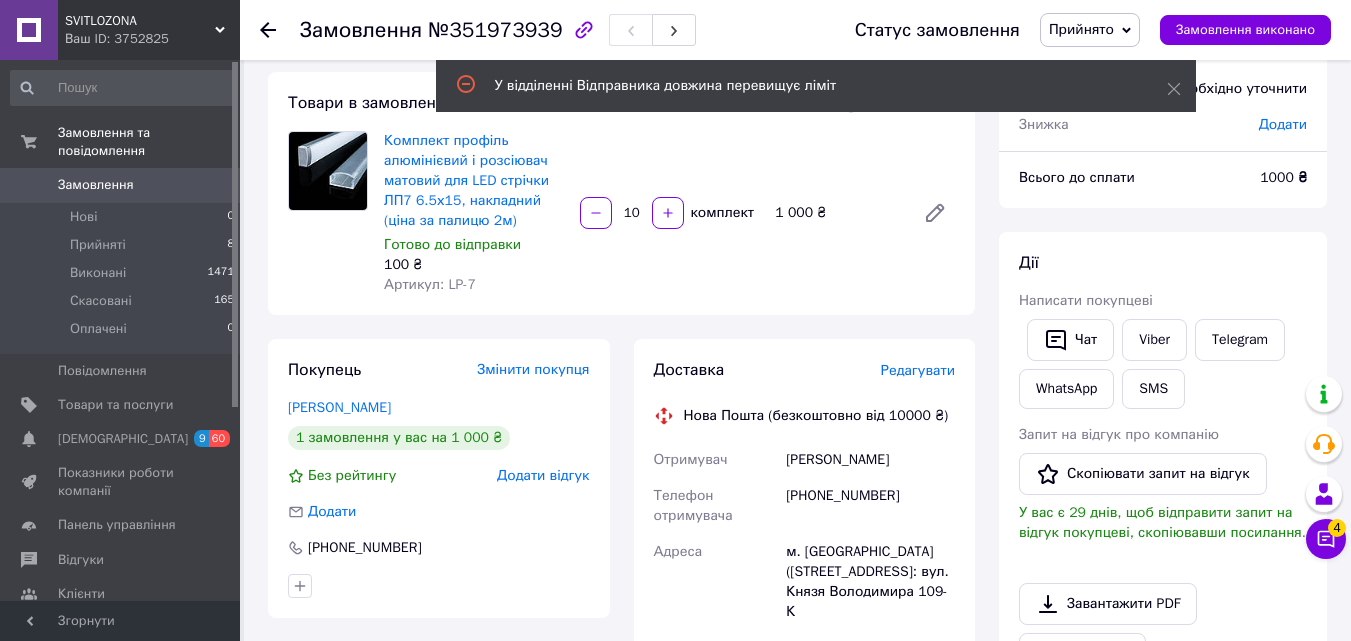 click on "Редагувати" at bounding box center (918, 370) 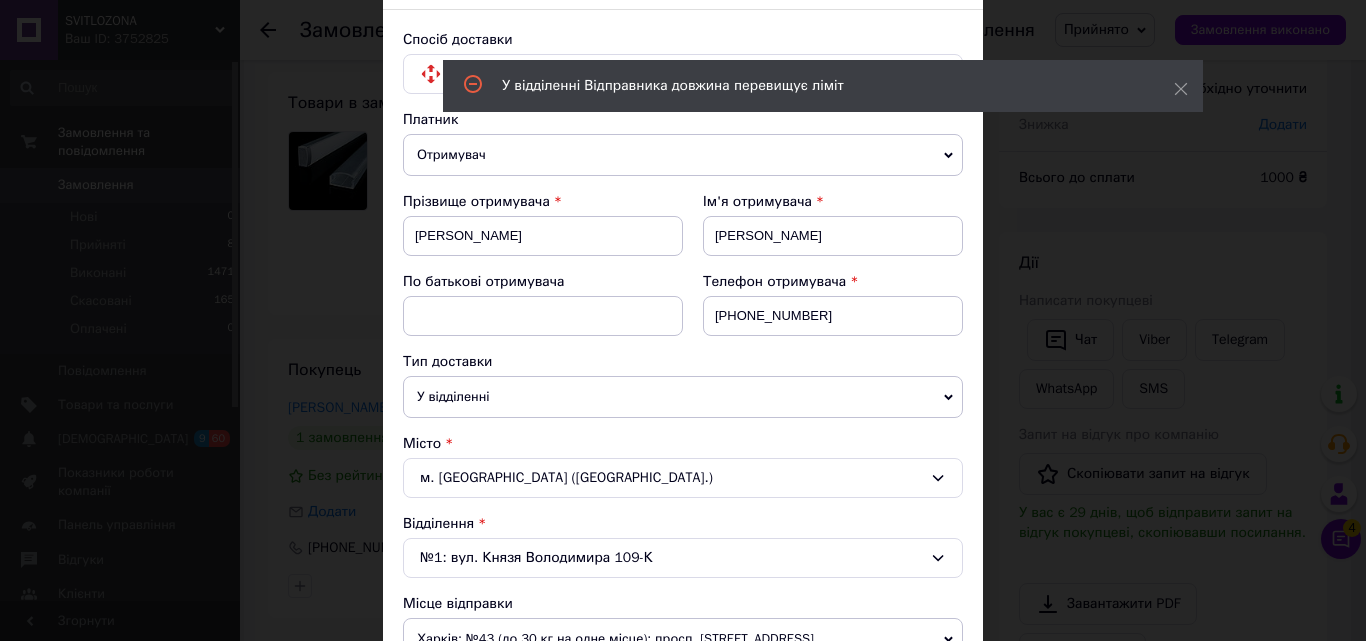 scroll, scrollTop: 300, scrollLeft: 0, axis: vertical 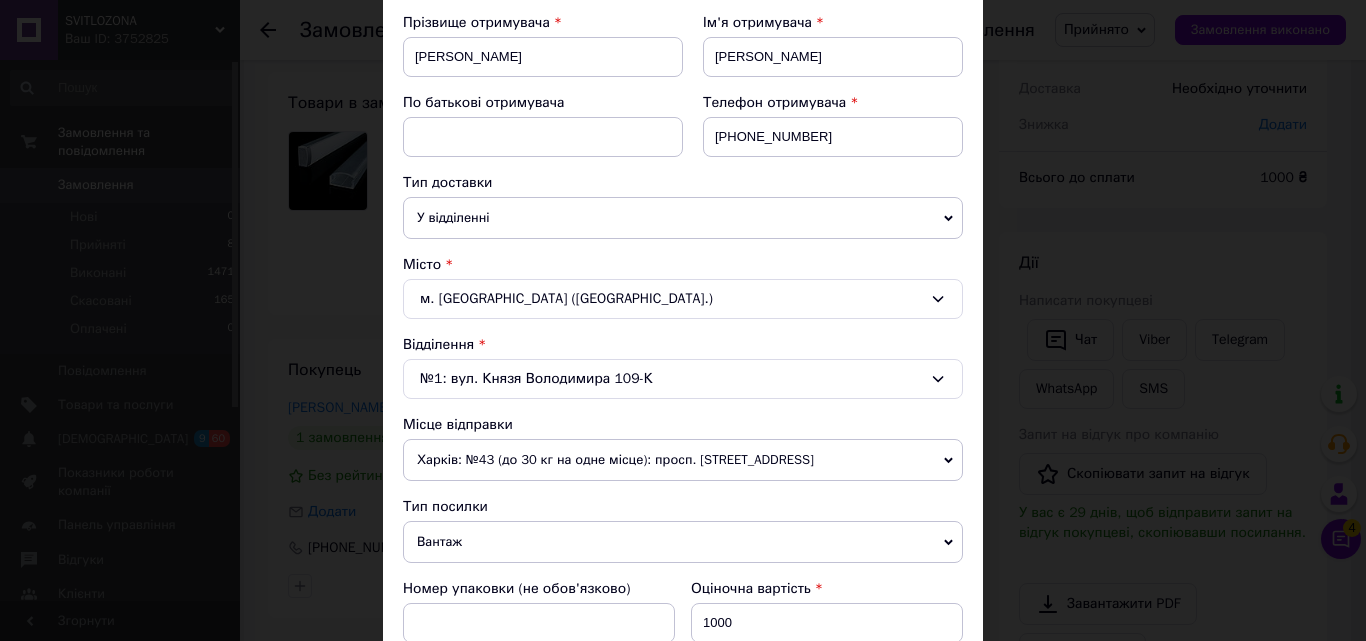 click on "Харків: №43 (до 30 кг на одне місце): просп. Ювілейний, 1а" at bounding box center [683, 460] 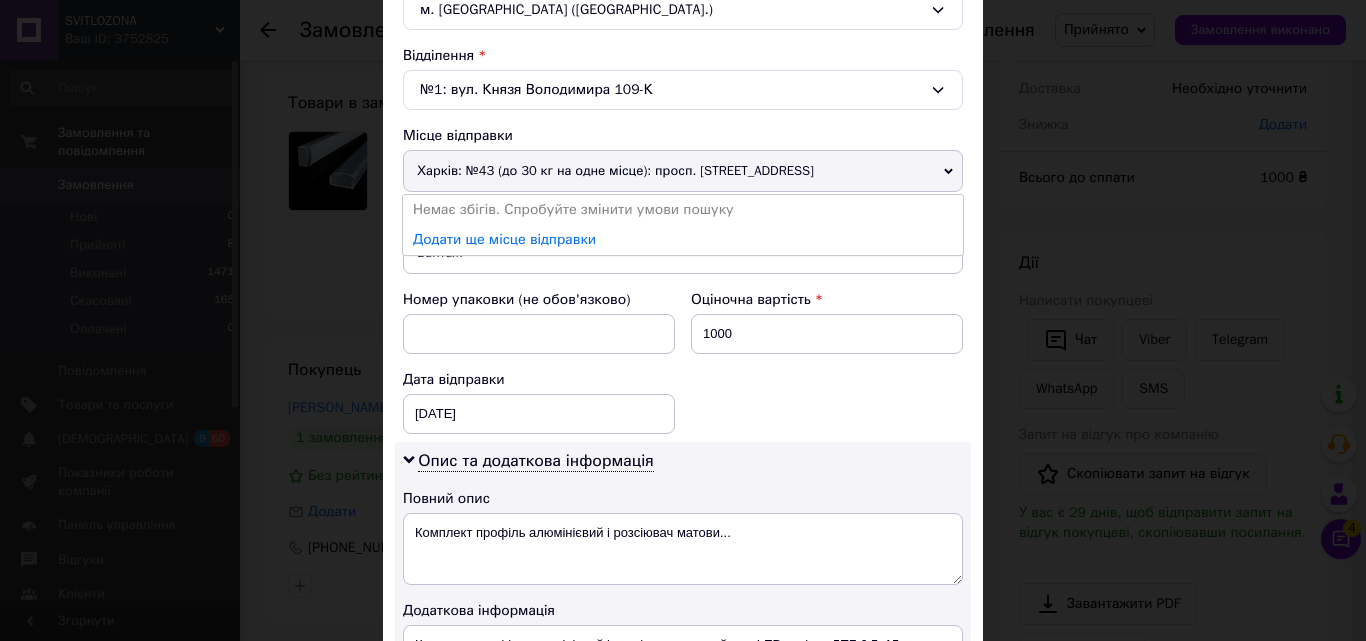 scroll, scrollTop: 600, scrollLeft: 0, axis: vertical 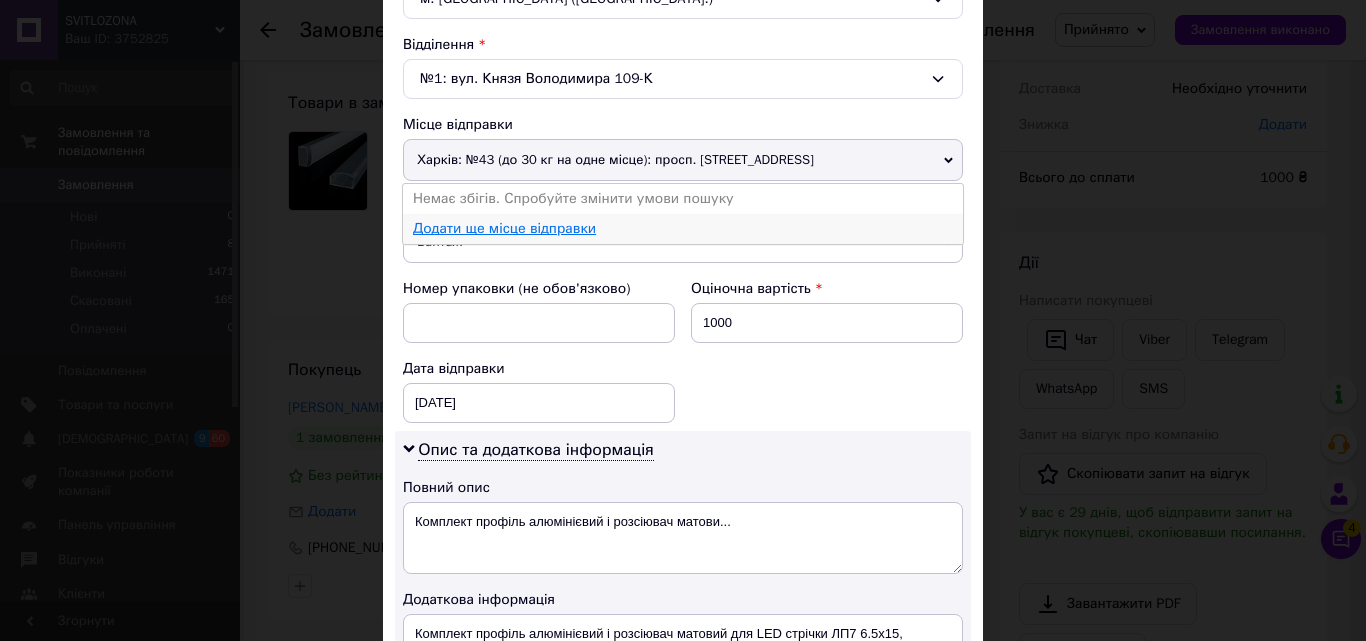 click on "Додати ще місце відправки" at bounding box center (504, 228) 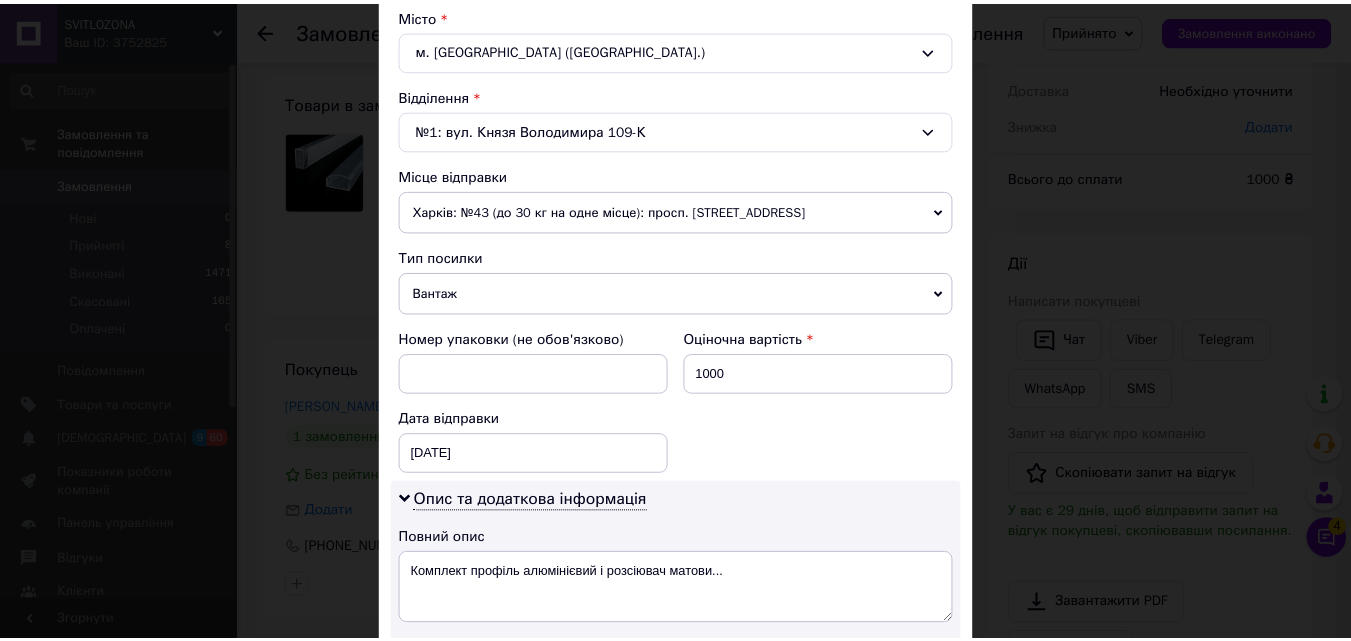 scroll, scrollTop: 500, scrollLeft: 0, axis: vertical 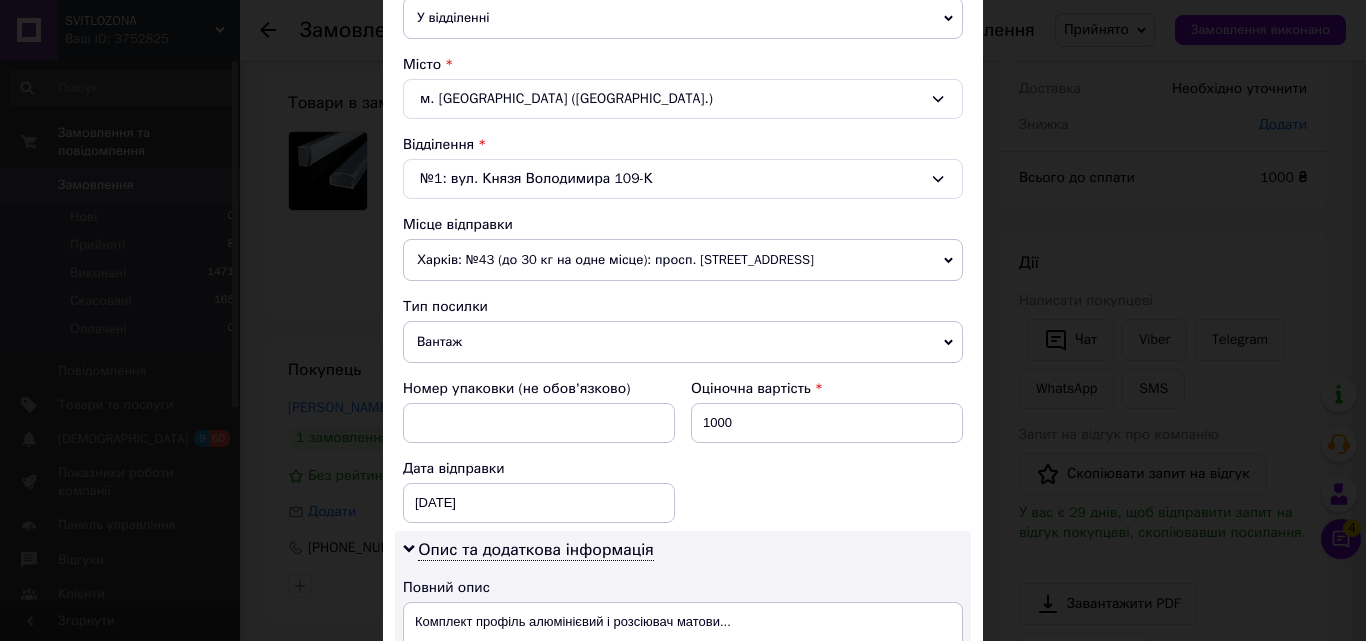 click on "Харків: №43 (до 30 кг на одне місце): просп. Ювілейний, 1а" at bounding box center [683, 260] 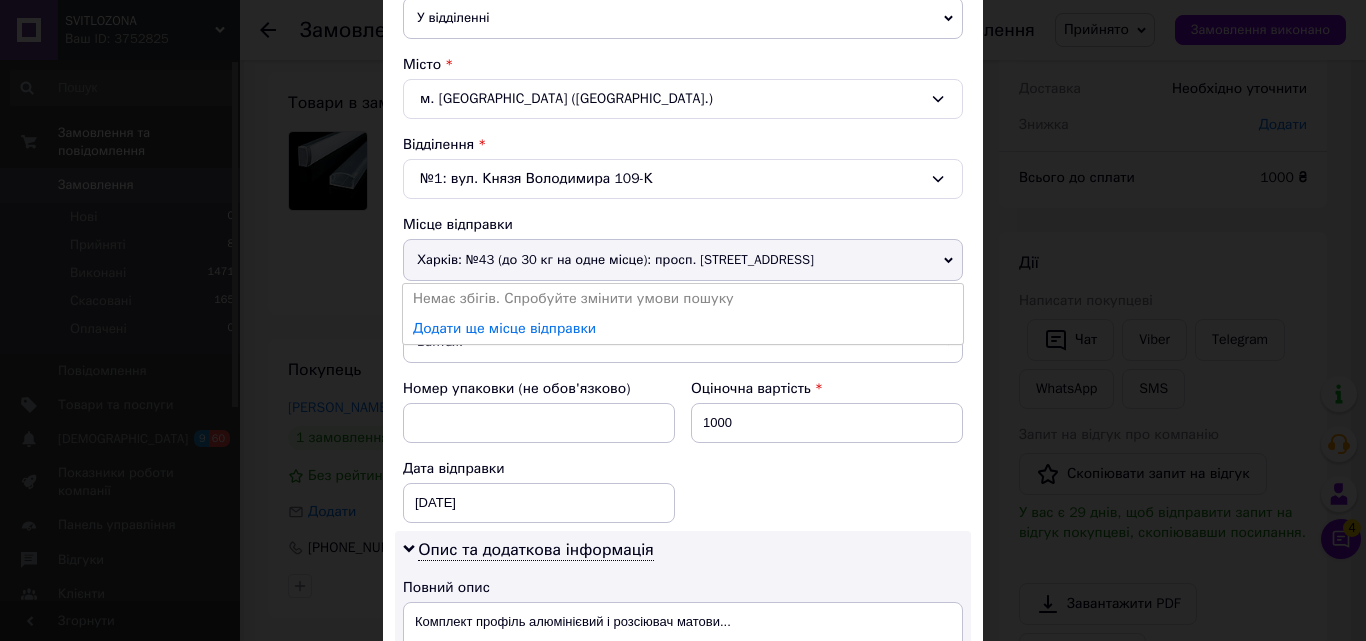 click on "× Редагування доставки Спосіб доставки Нова Пошта (безкоштовно від 10000 ₴) Платник Отримувач Відправник Прізвище отримувача Новак Ім'я отримувача Микола По батькові отримувача Телефон отримувача +380987542477 Тип доставки У відділенні Кур'єром В поштоматі Місто м. Рівне (Рівненська обл.) Відділення №1: вул. Князя Володимира 109-К Місце відправки Харків: №43 (до 30 кг на одне місце): просп. Ювілейний, 1а Немає збігів. Спробуйте змінити умови пошуку Додати ще місце відправки Тип посилки Вантаж Документи Номер упаковки (не обов'язково) Оціночна вартість 1000 10.07.2025 < 2025 > < > 1" at bounding box center (683, 320) 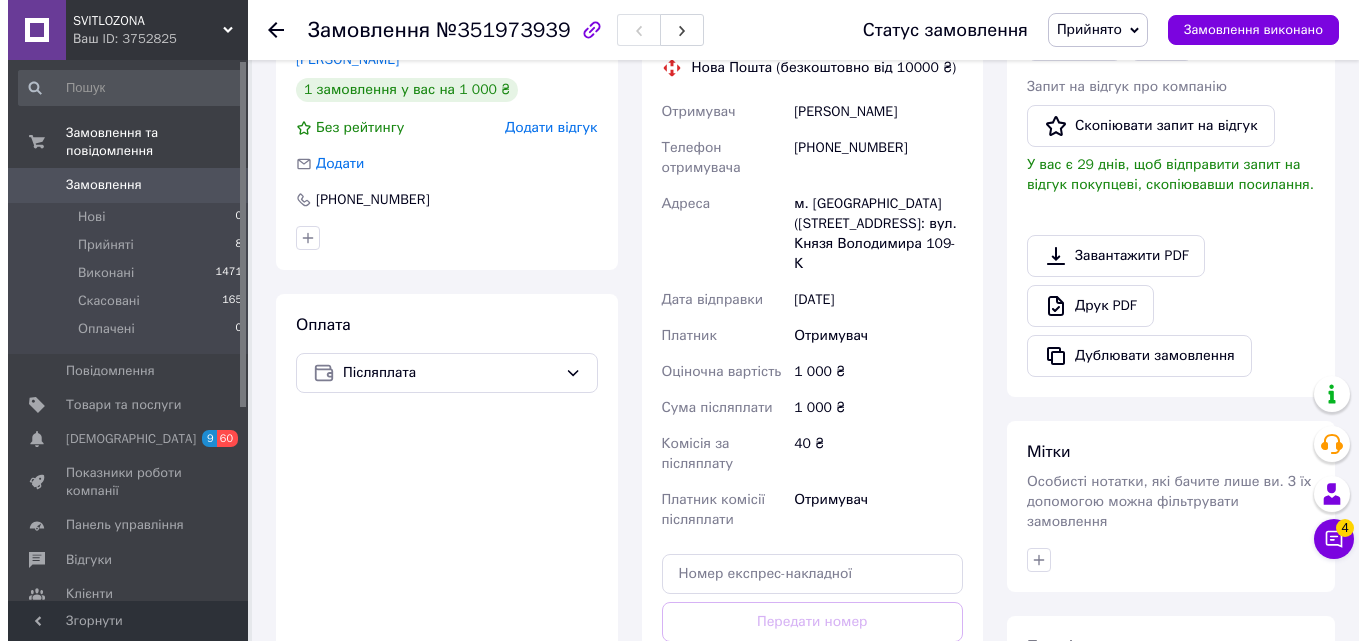 scroll, scrollTop: 300, scrollLeft: 0, axis: vertical 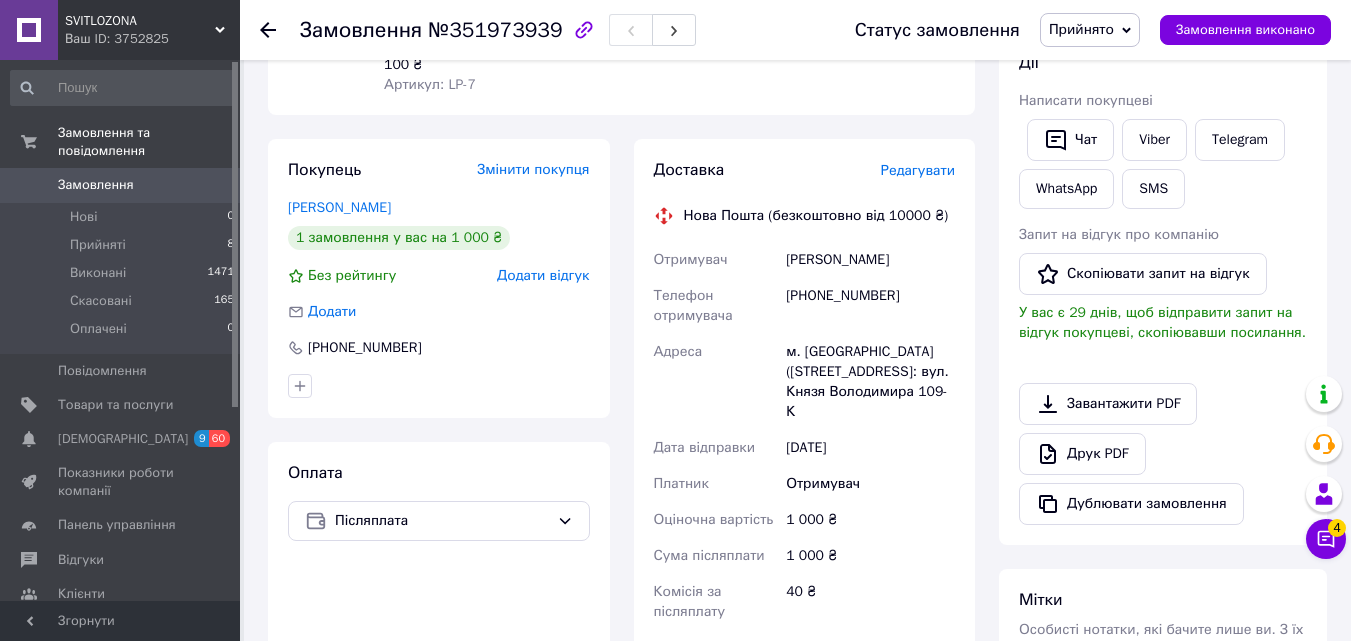 click on "Редагувати" at bounding box center (918, 170) 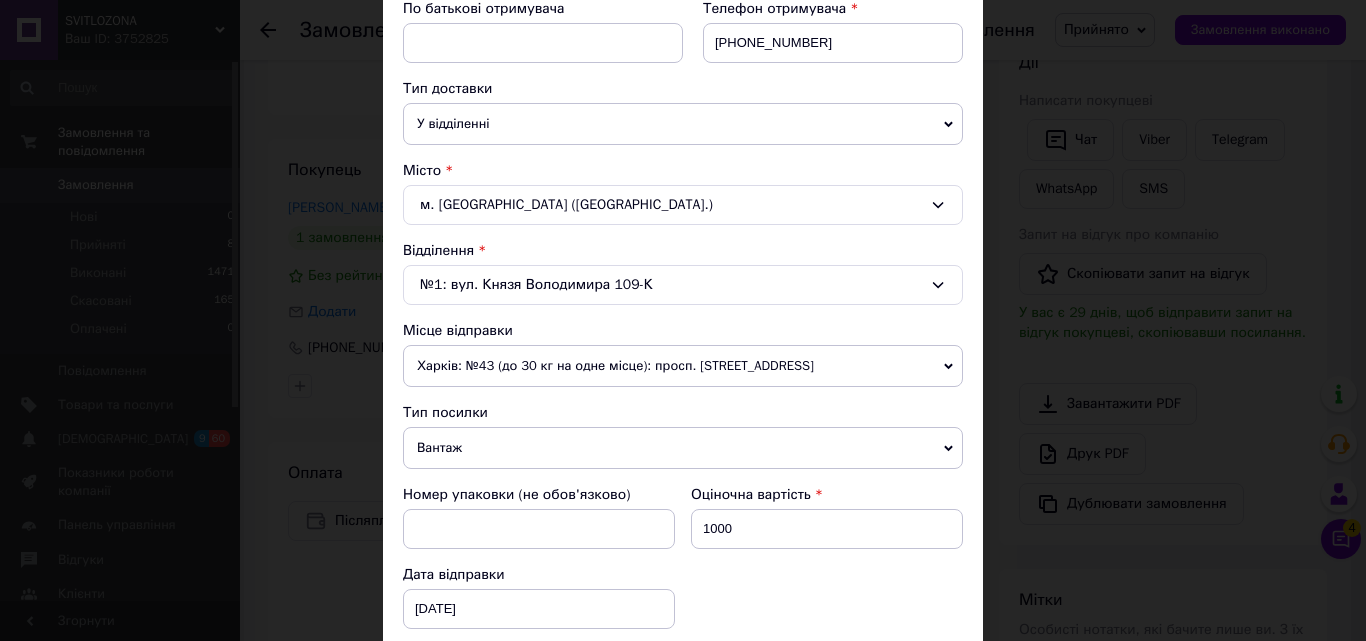 scroll, scrollTop: 400, scrollLeft: 0, axis: vertical 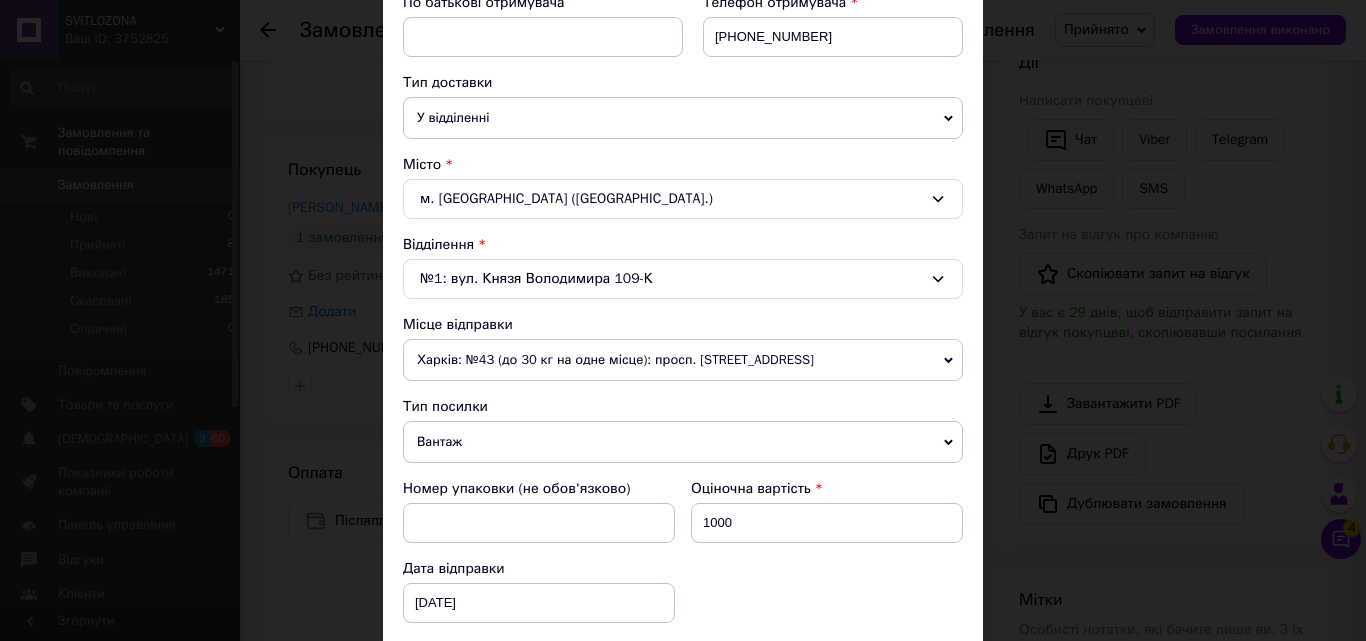 click on "Харків: №43 (до 30 кг на одне місце): просп. Ювілейний, 1а" at bounding box center (683, 360) 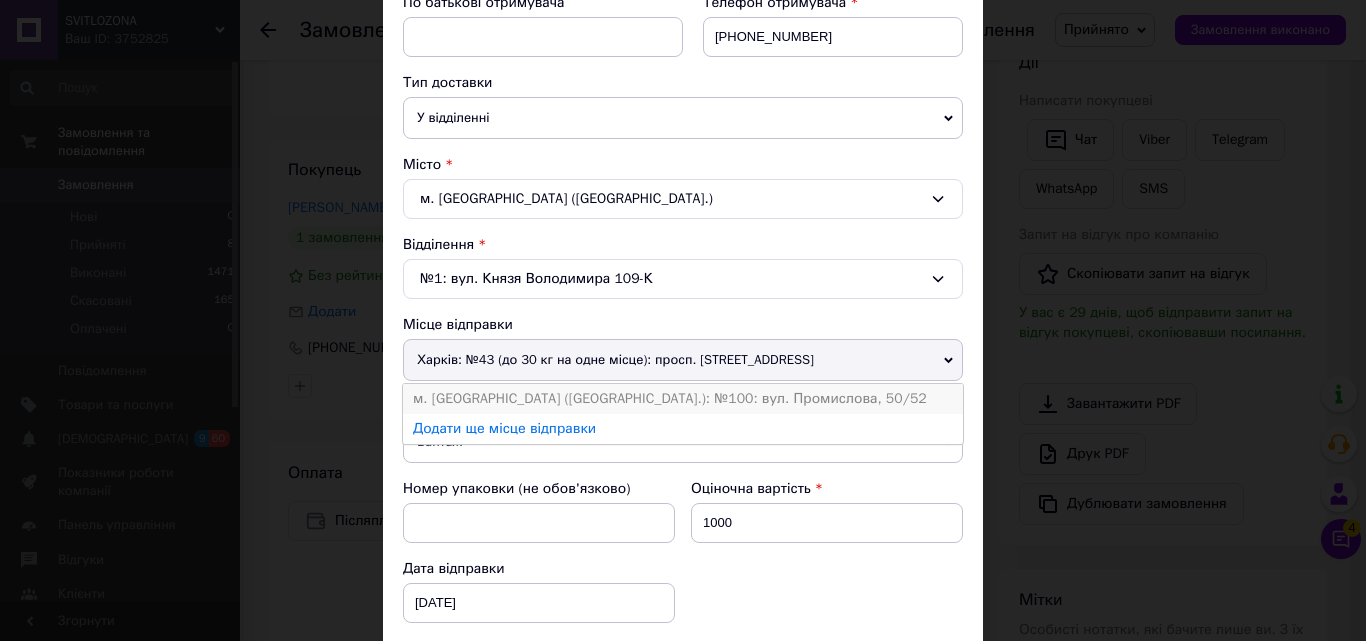 click on "м. Львів (Львівська обл.): №100: вул. Промислова, 50/52" at bounding box center [683, 399] 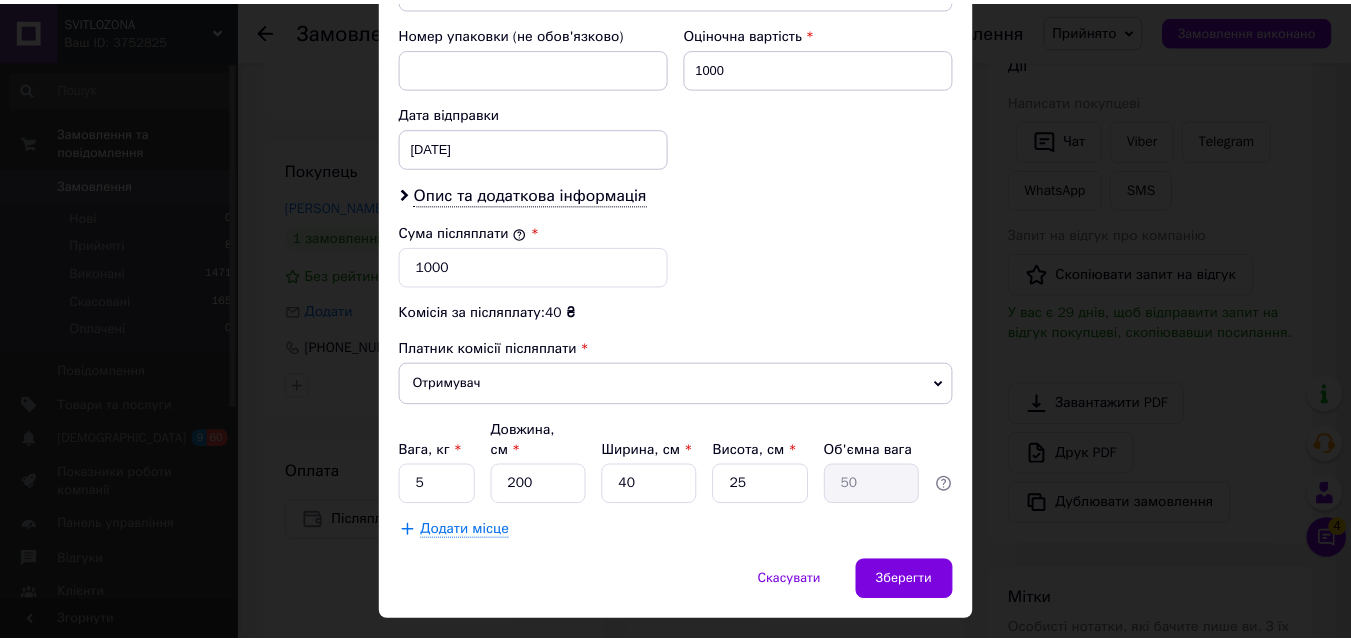 scroll, scrollTop: 885, scrollLeft: 0, axis: vertical 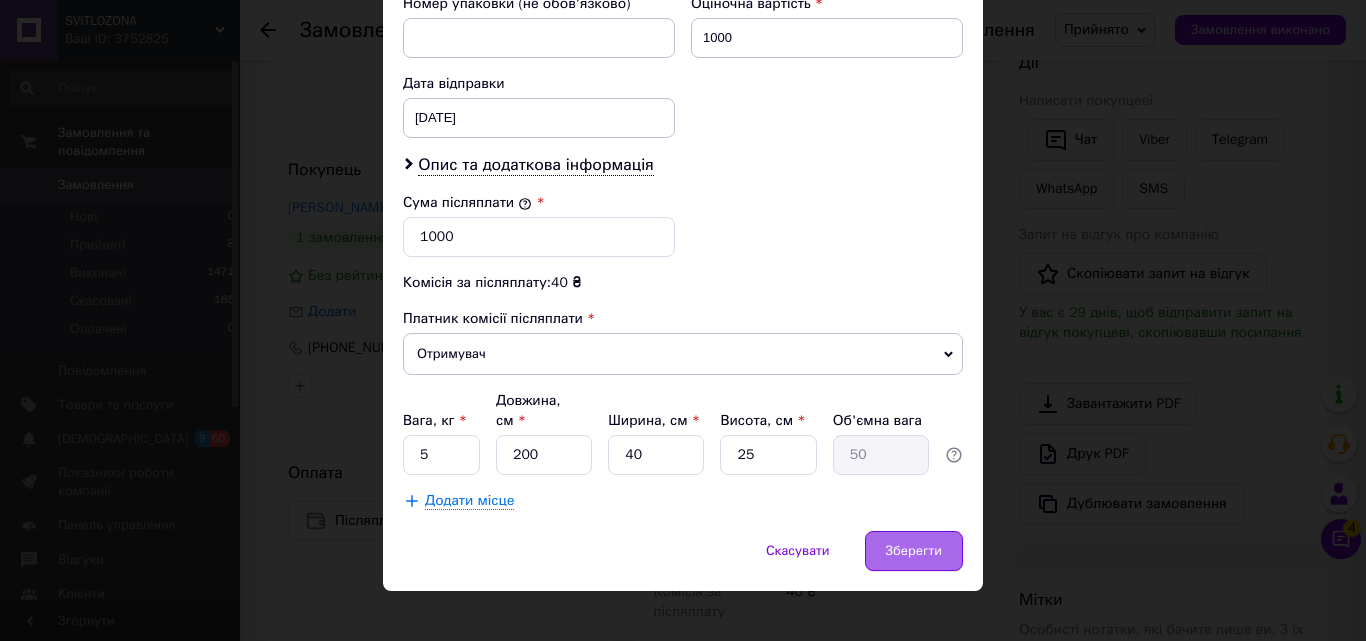 click on "Зберегти" at bounding box center (914, 551) 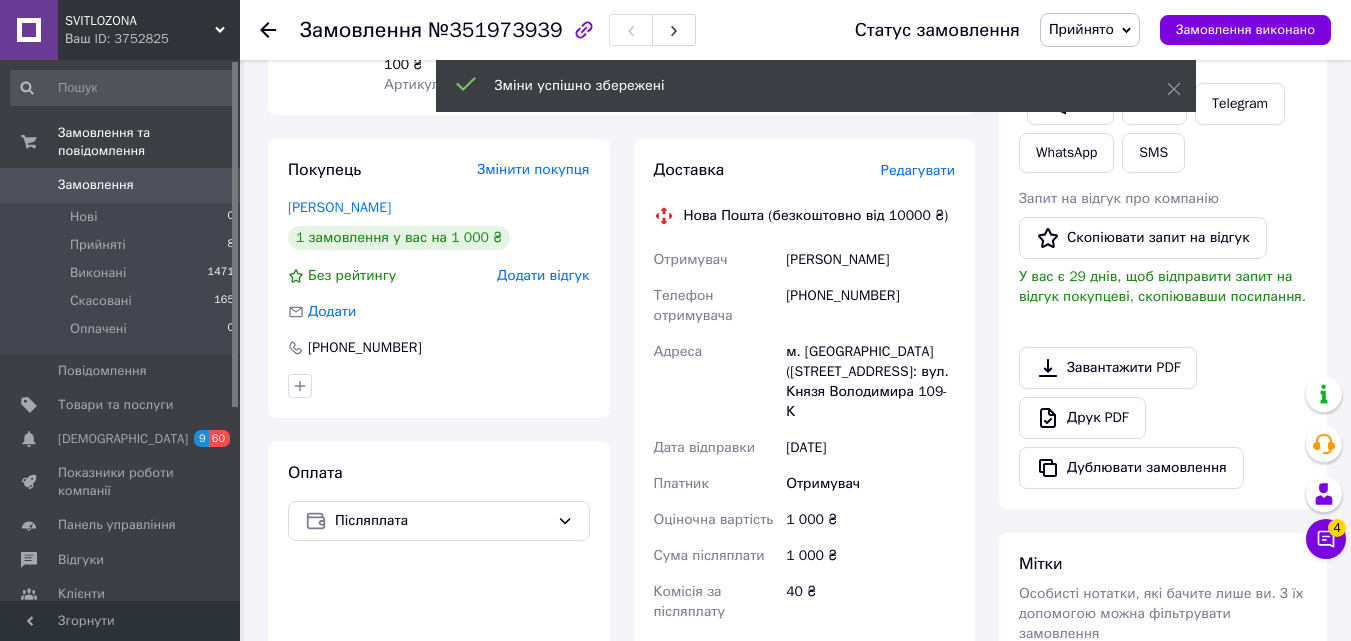 scroll, scrollTop: 700, scrollLeft: 0, axis: vertical 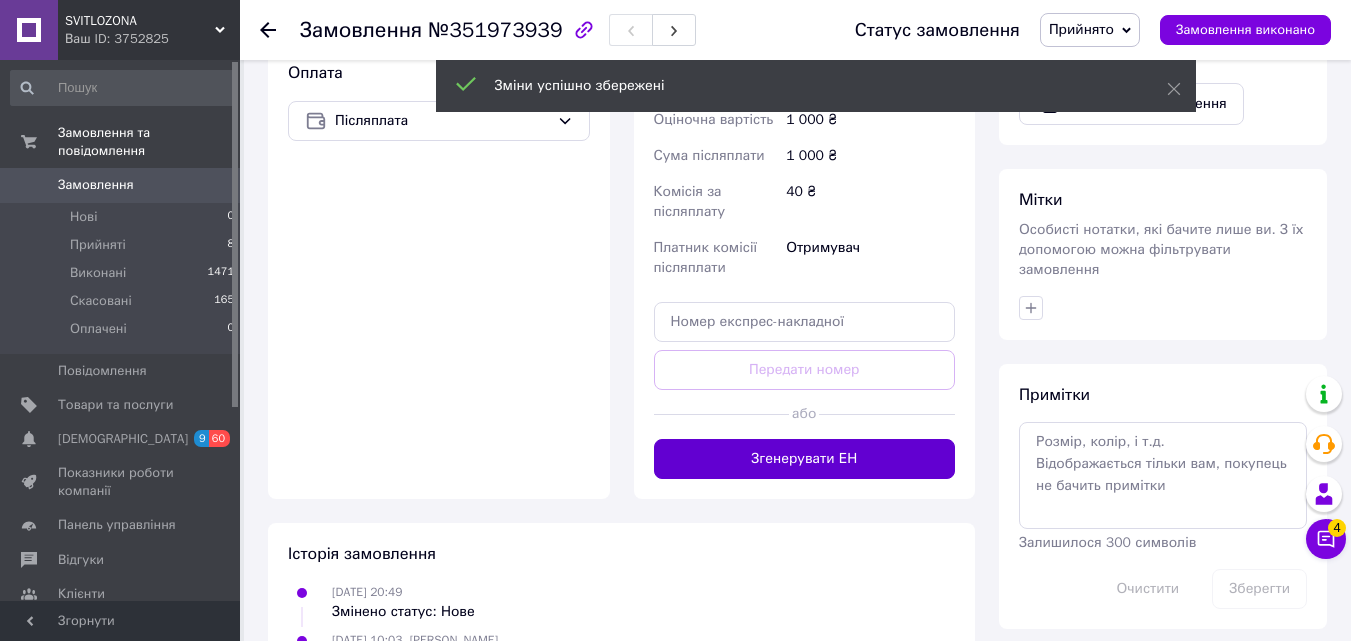 click on "Згенерувати ЕН" at bounding box center [805, 459] 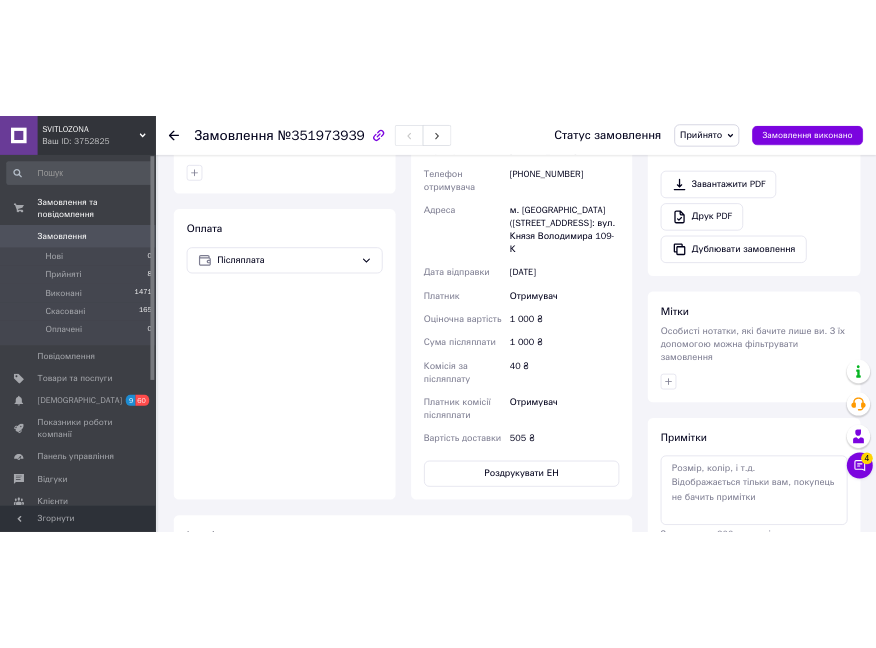 scroll, scrollTop: 600, scrollLeft: 0, axis: vertical 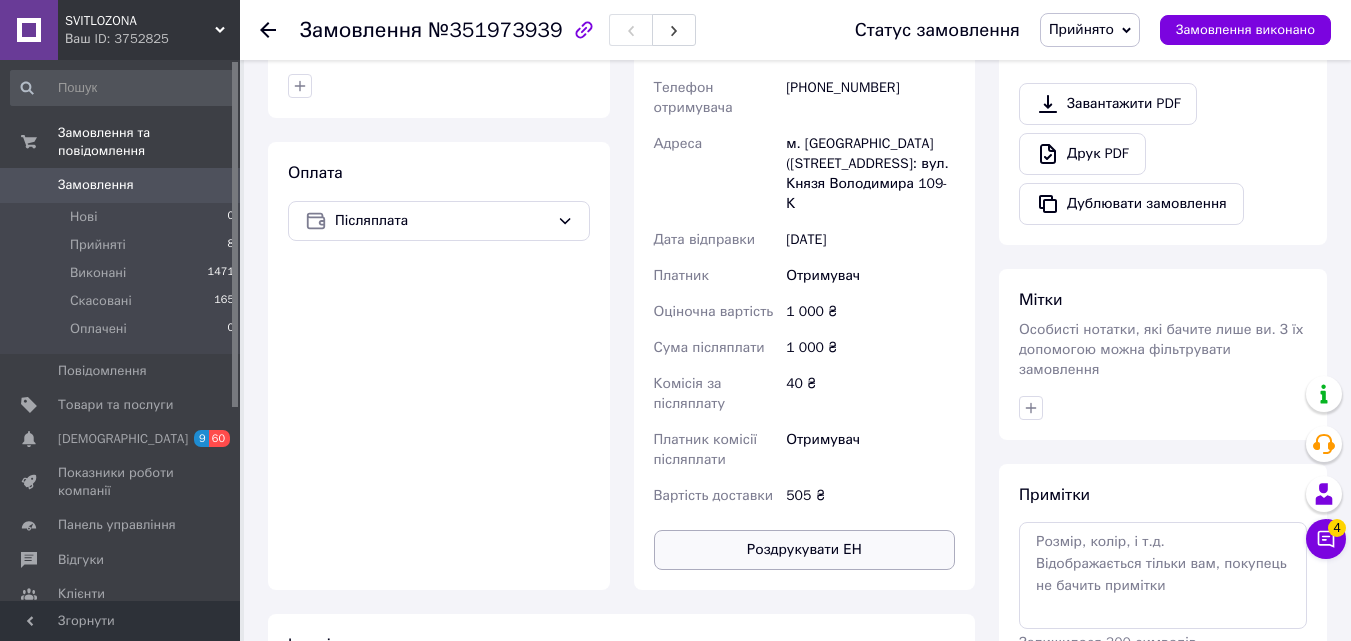 click on "Роздрукувати ЕН" at bounding box center (805, 550) 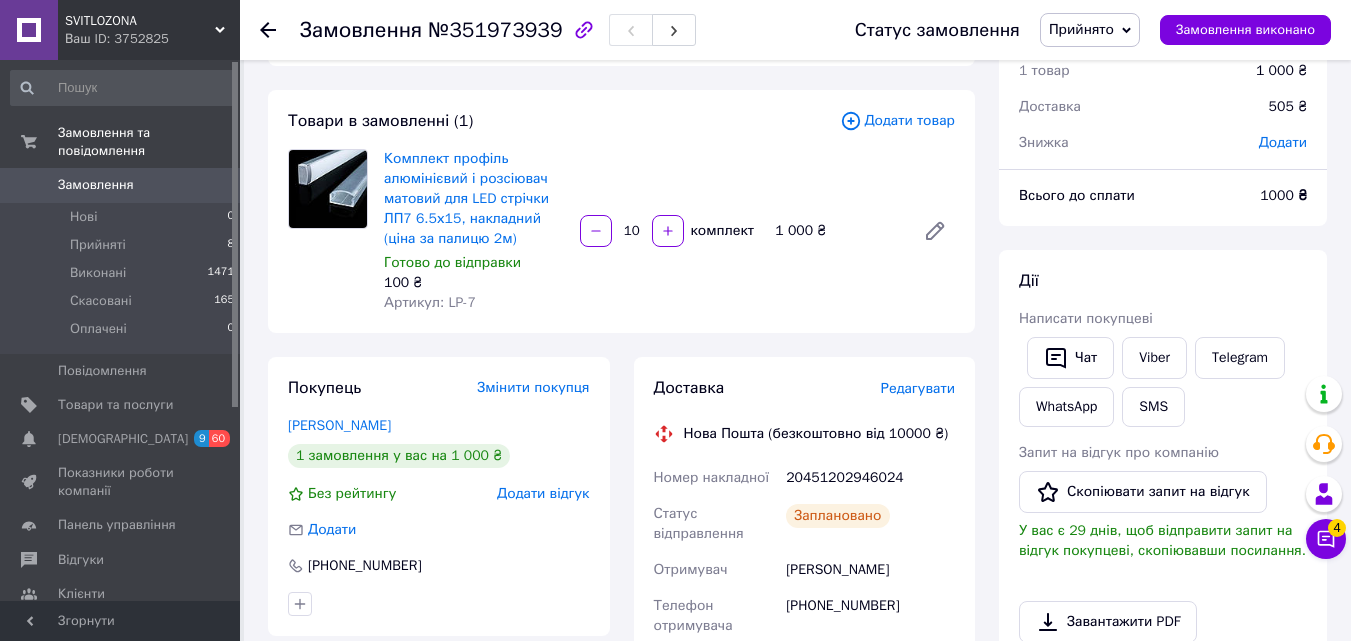 scroll, scrollTop: 0, scrollLeft: 0, axis: both 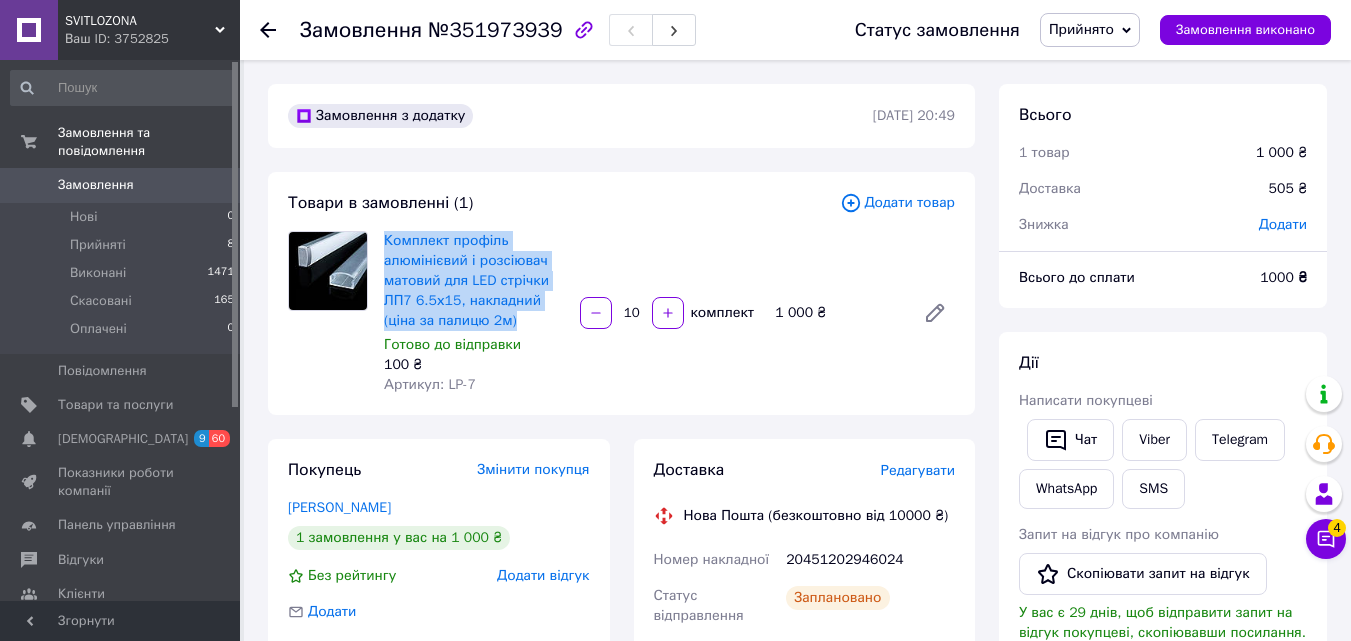 drag, startPoint x: 521, startPoint y: 327, endPoint x: 382, endPoint y: 241, distance: 163.45335 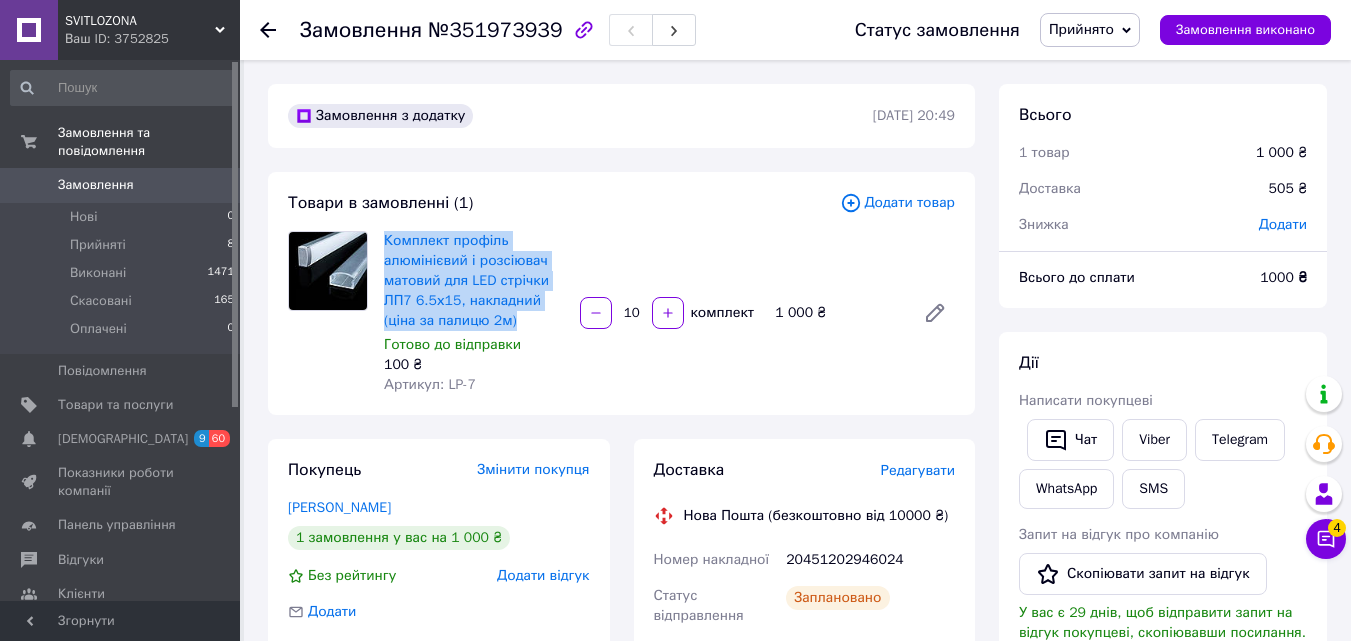 click on "Комплект профіль алюмінієвий і розсіювач матовий для LED стрічки ЛП7 6.5х15, накладний (ціна за палицю 2м) Готово до відправки 100 ₴ Артикул: LP-7" at bounding box center (474, 313) 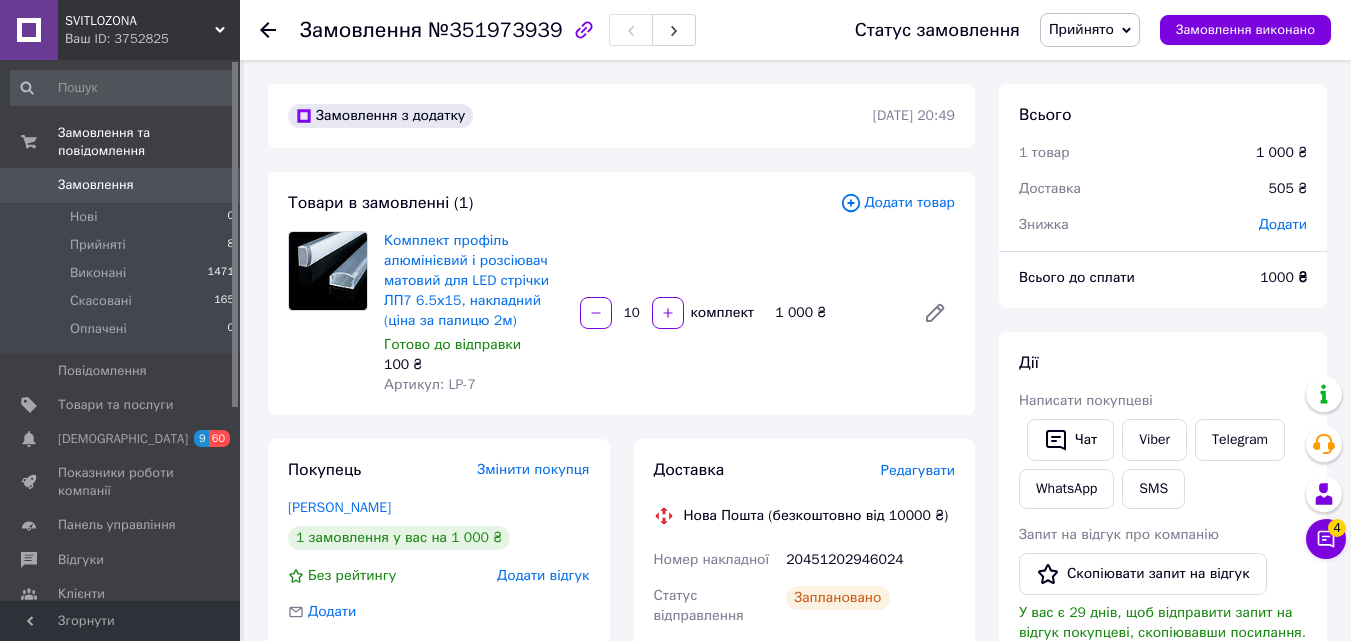 click on "20451202946024" at bounding box center [870, 560] 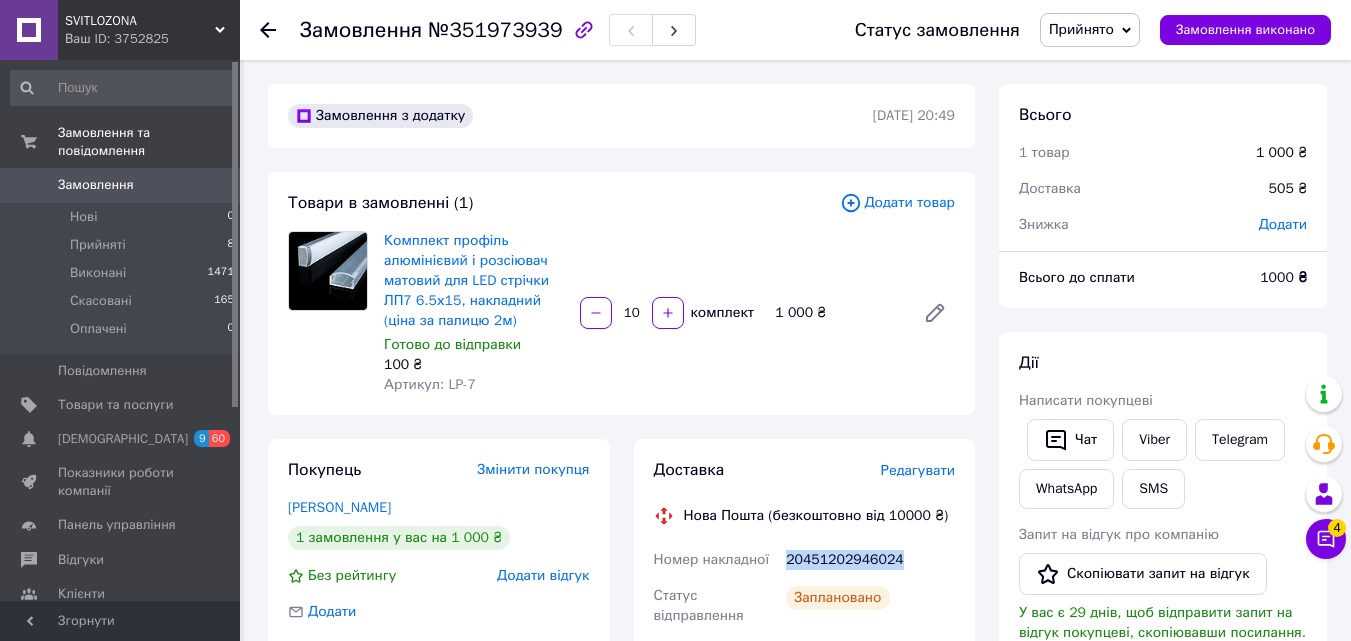 click on "20451202946024" at bounding box center [870, 560] 